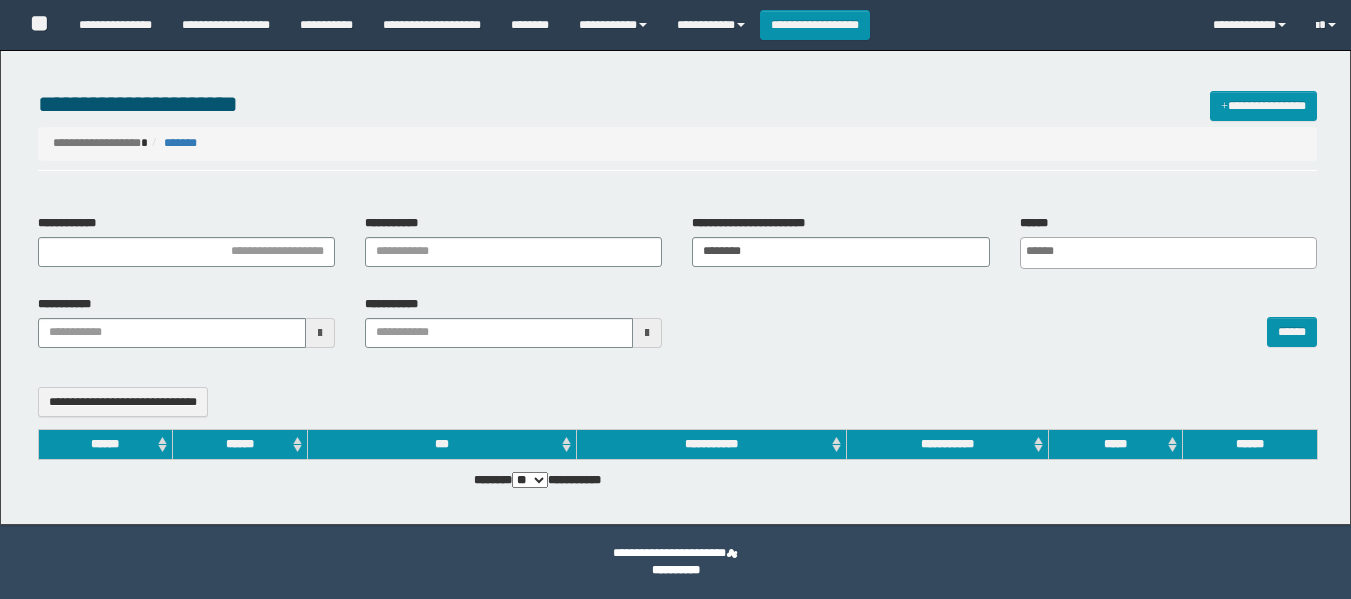 select 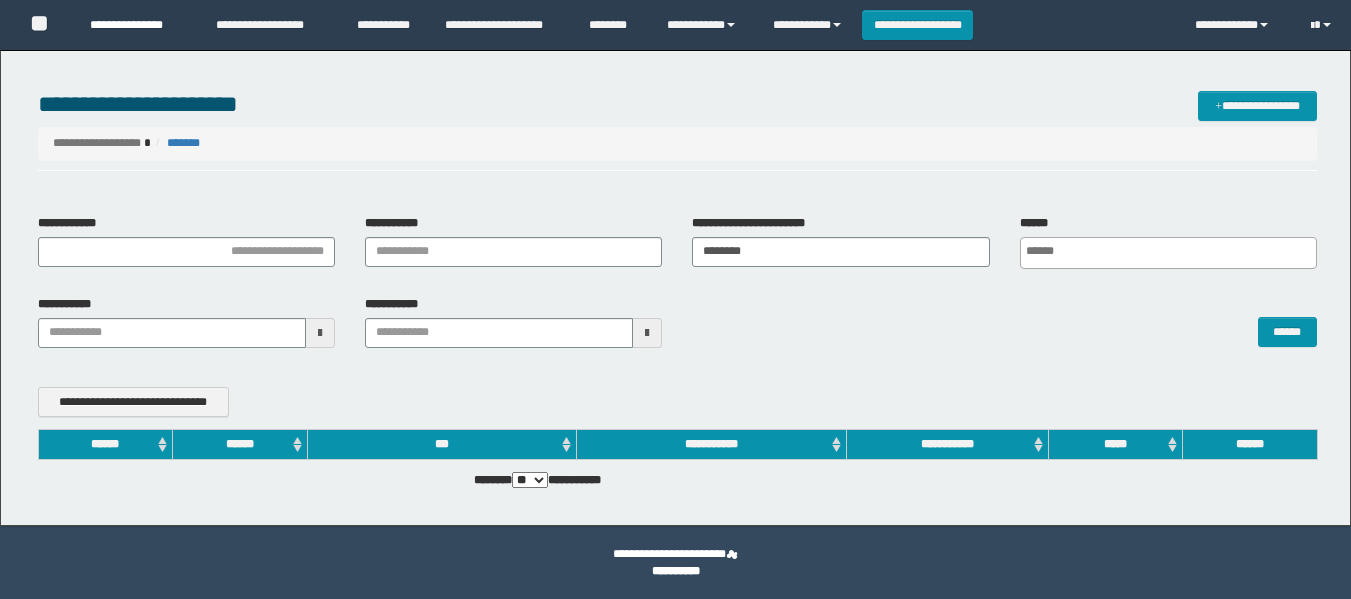 scroll, scrollTop: 0, scrollLeft: 0, axis: both 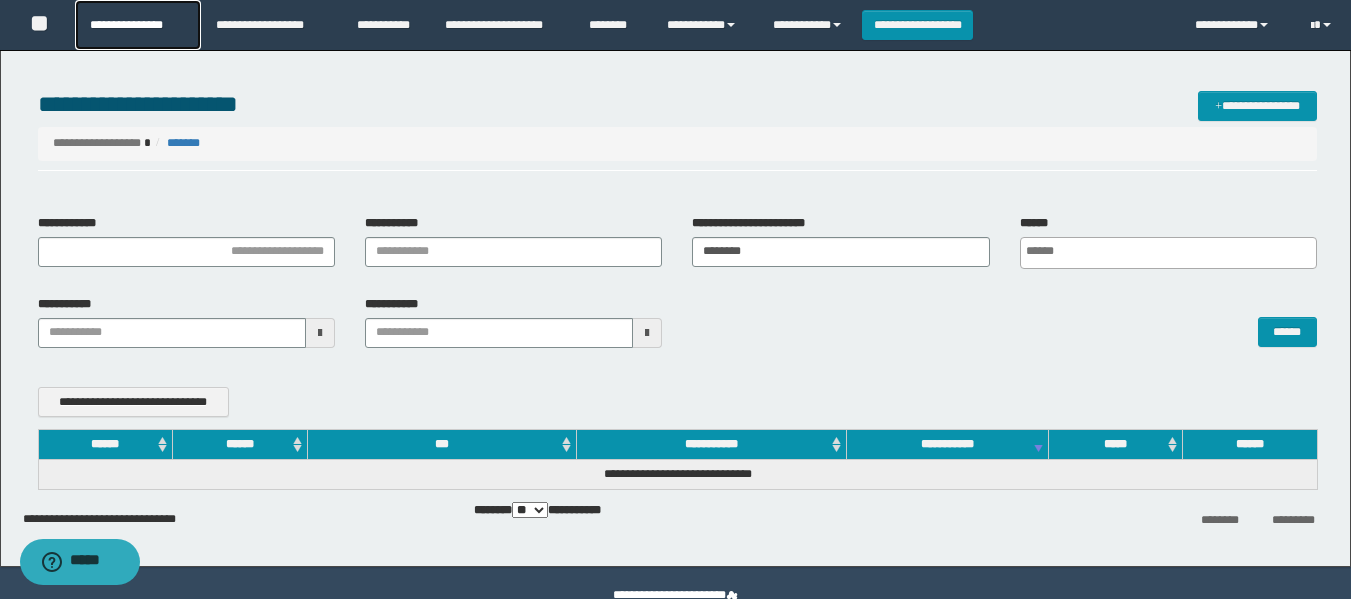 click on "**********" at bounding box center [137, 25] 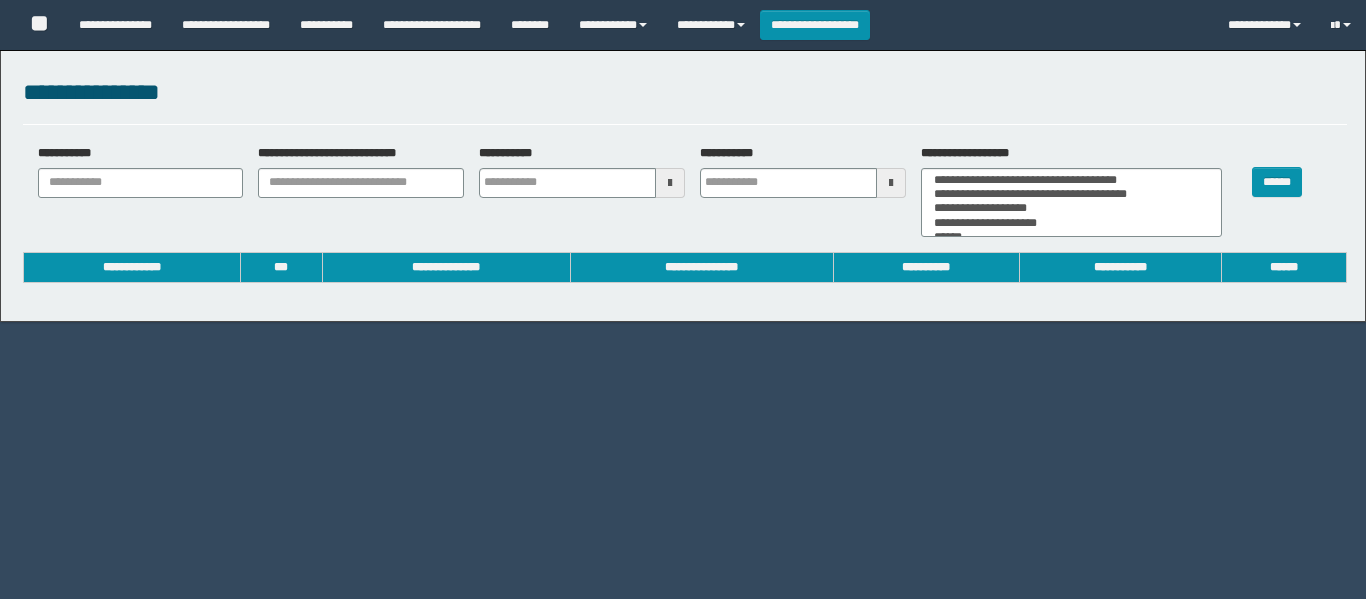 select 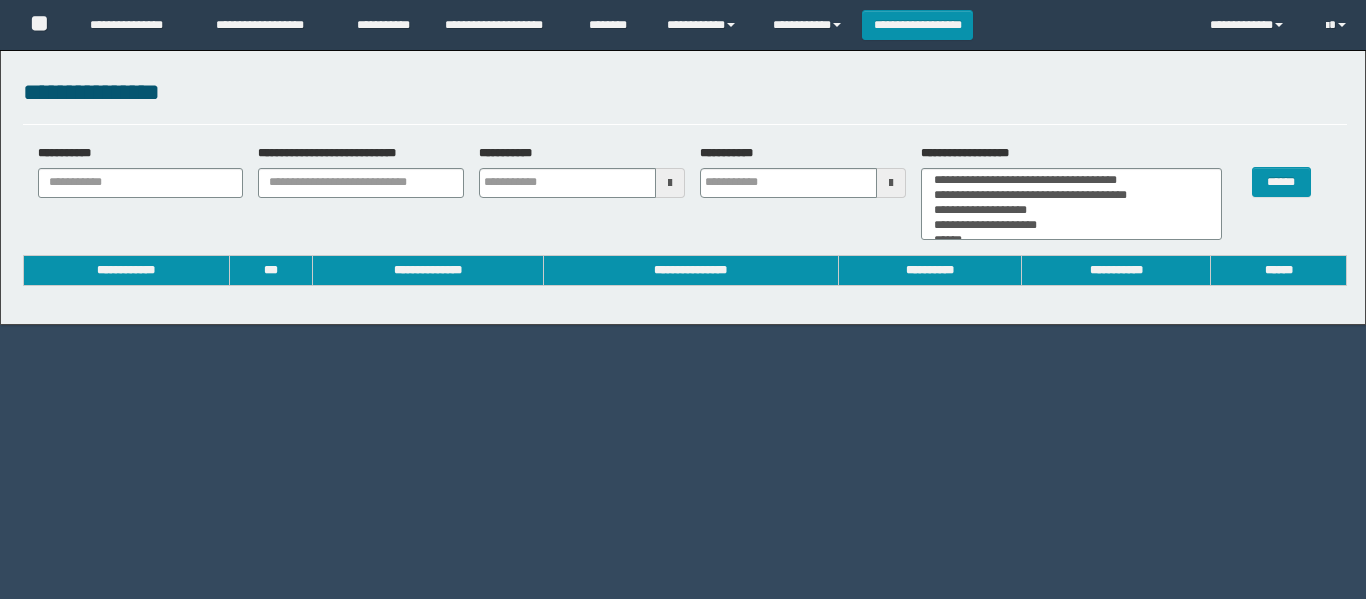 scroll, scrollTop: 0, scrollLeft: 0, axis: both 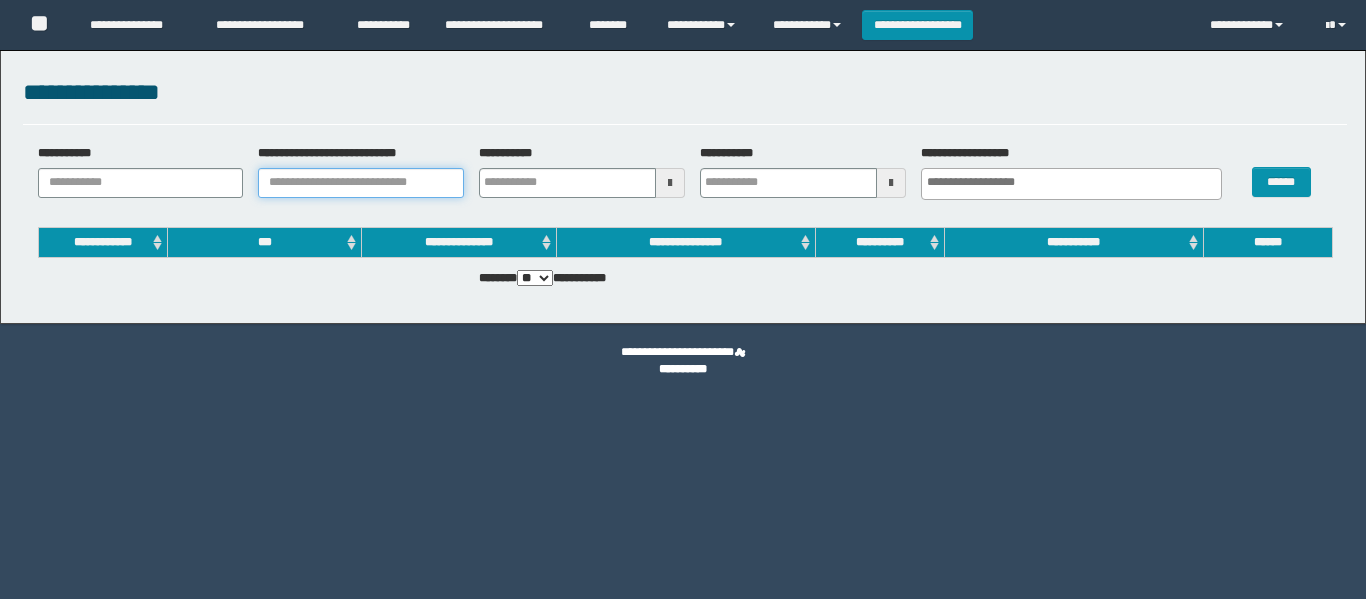 drag, startPoint x: 392, startPoint y: 189, endPoint x: 422, endPoint y: 178, distance: 31.95309 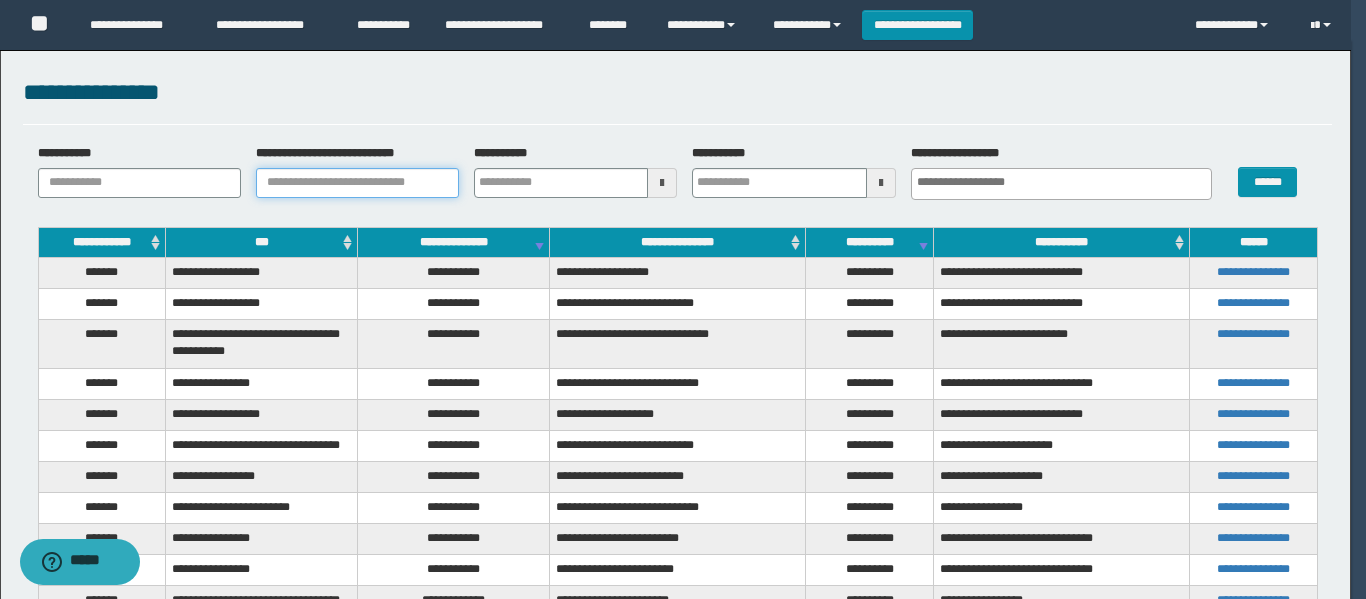 type 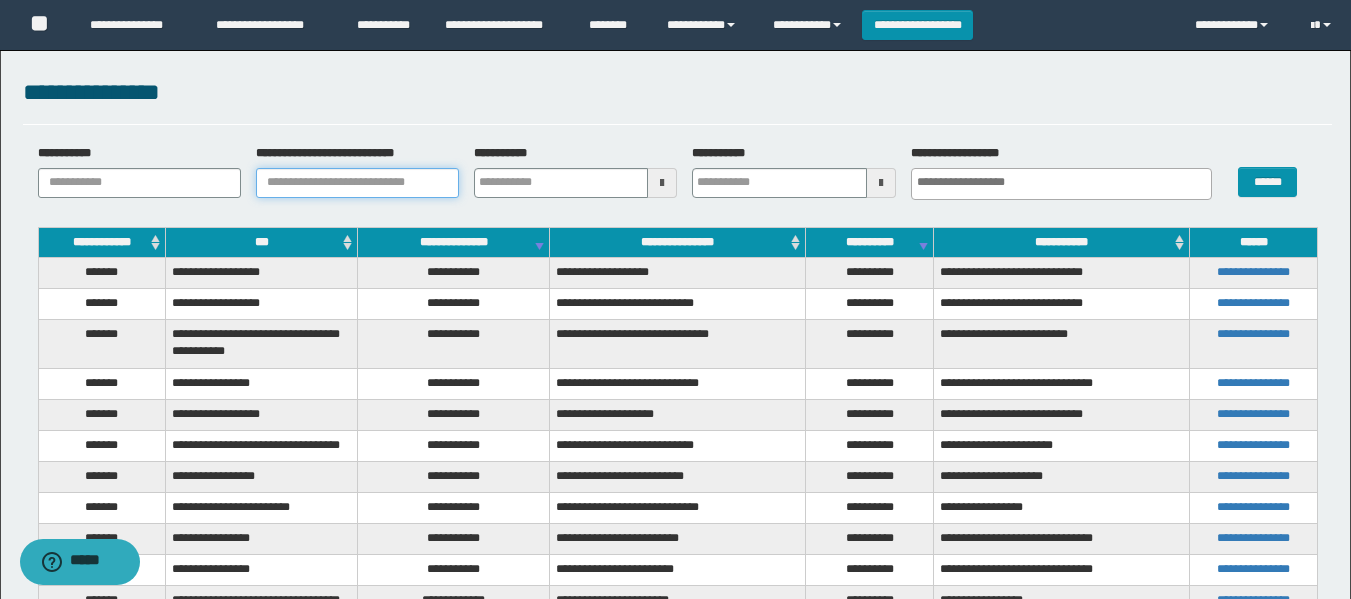 type 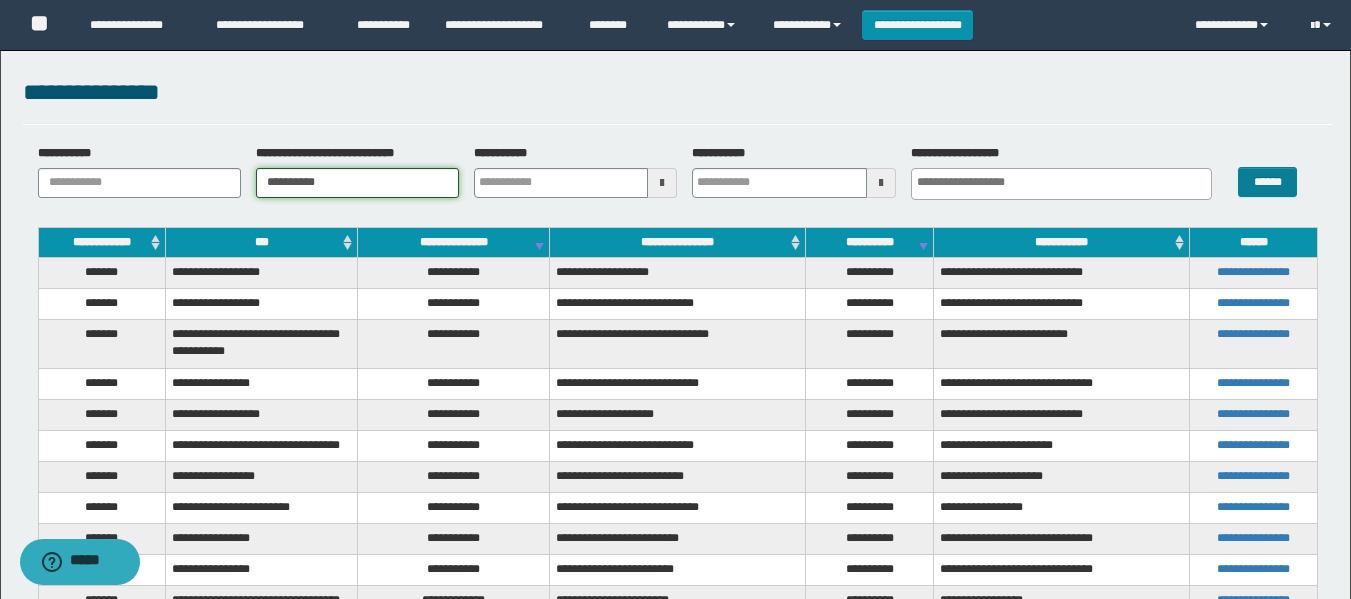 type on "**********" 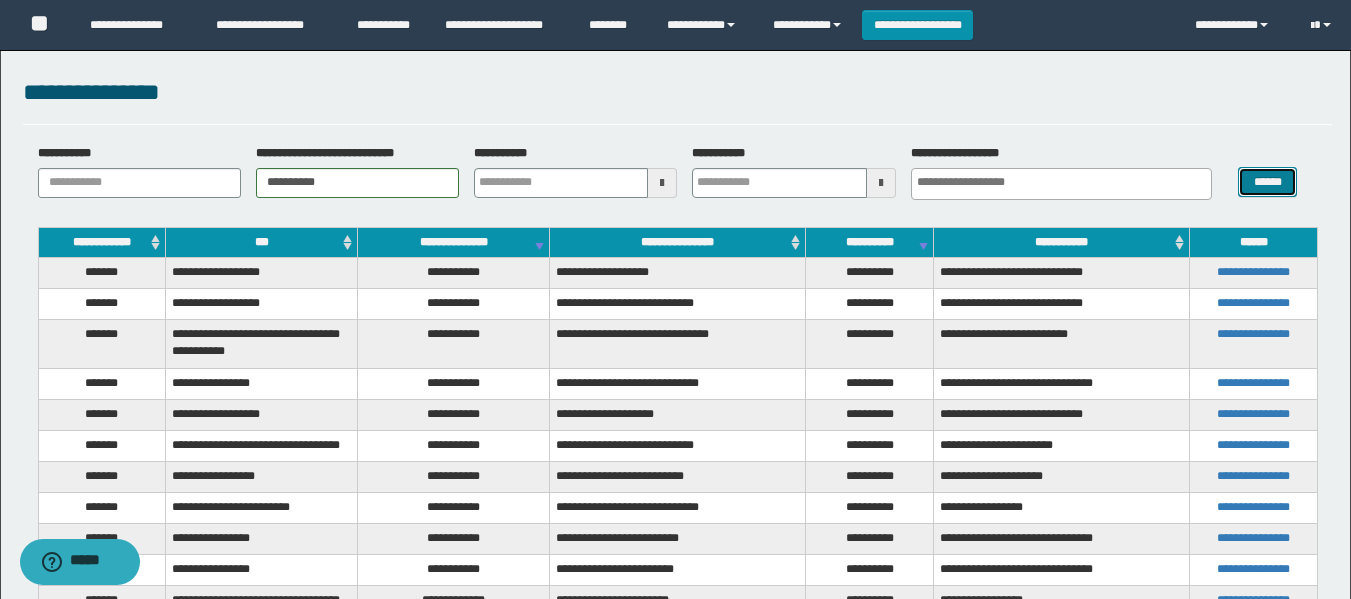 click on "******" at bounding box center (1267, 182) 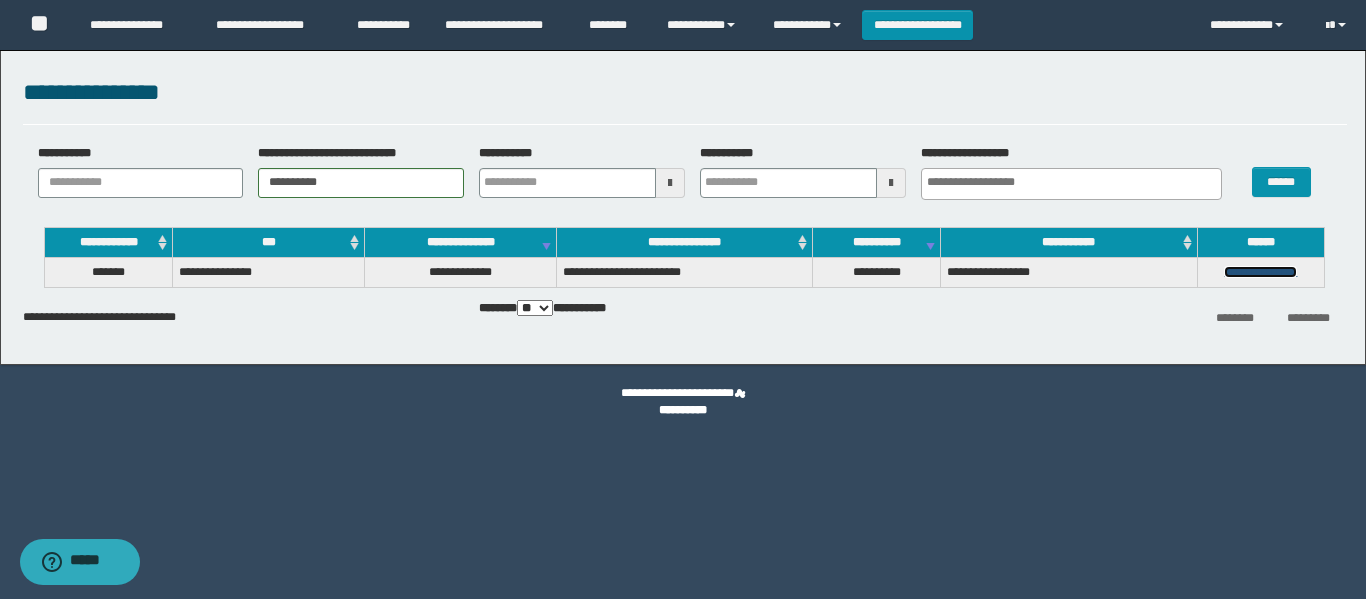 click on "**********" at bounding box center (1260, 272) 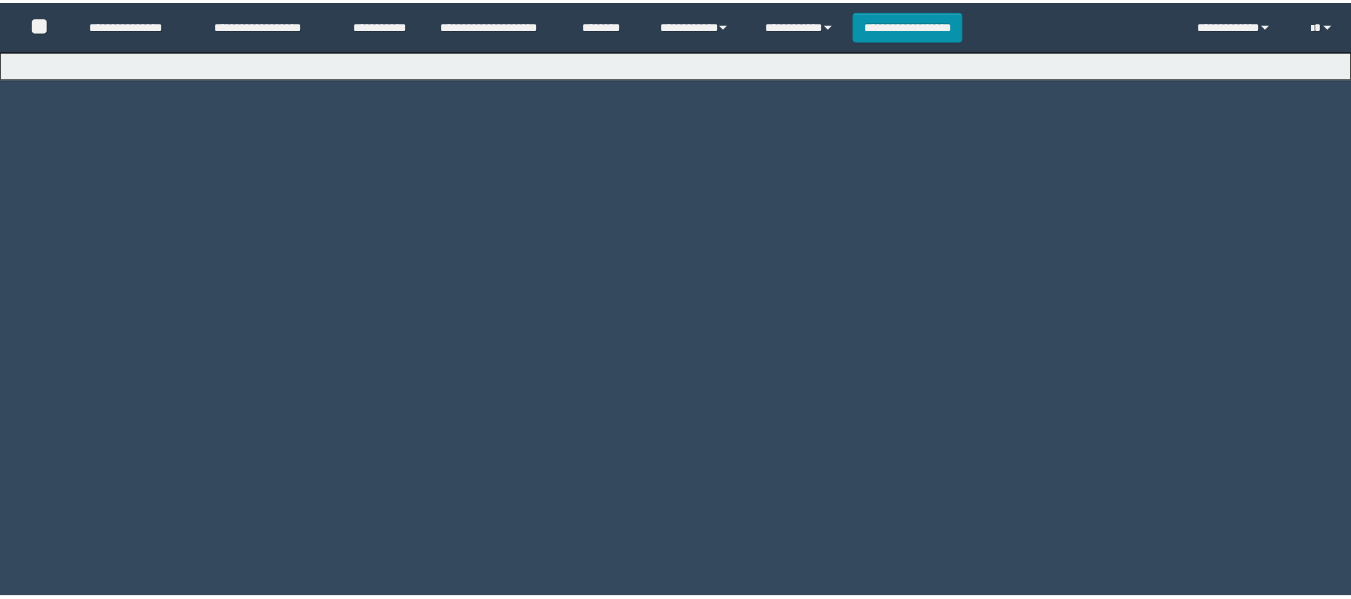 scroll, scrollTop: 0, scrollLeft: 0, axis: both 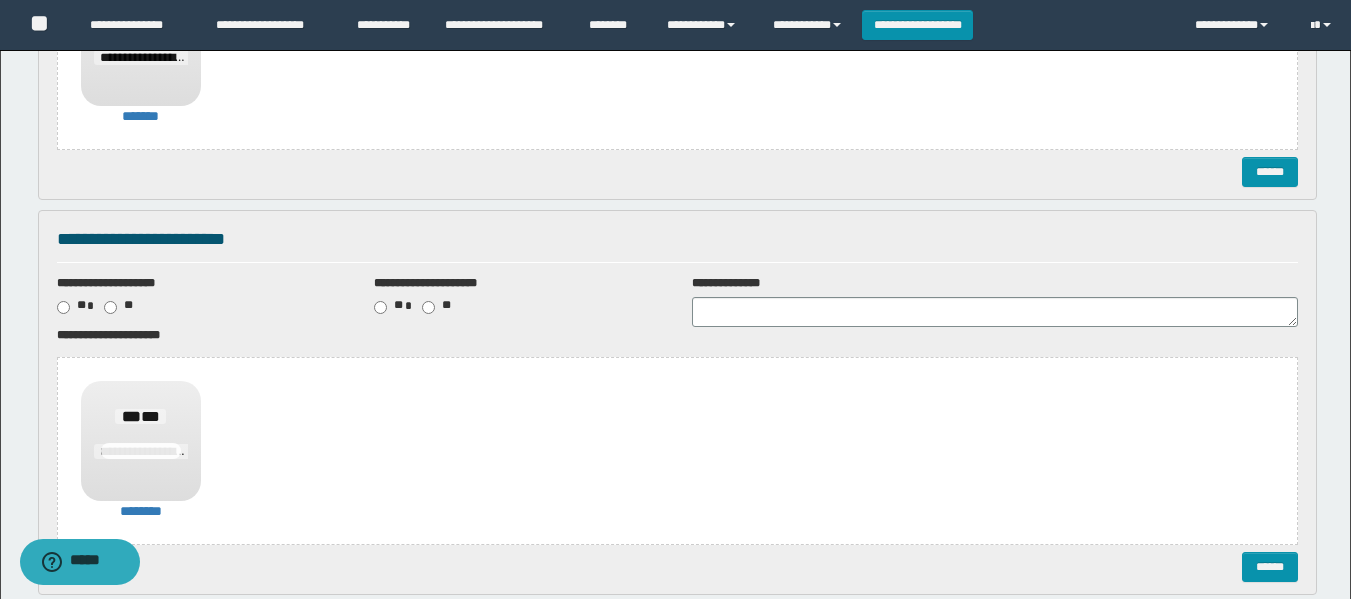 click on "**********" at bounding box center (677, 246) 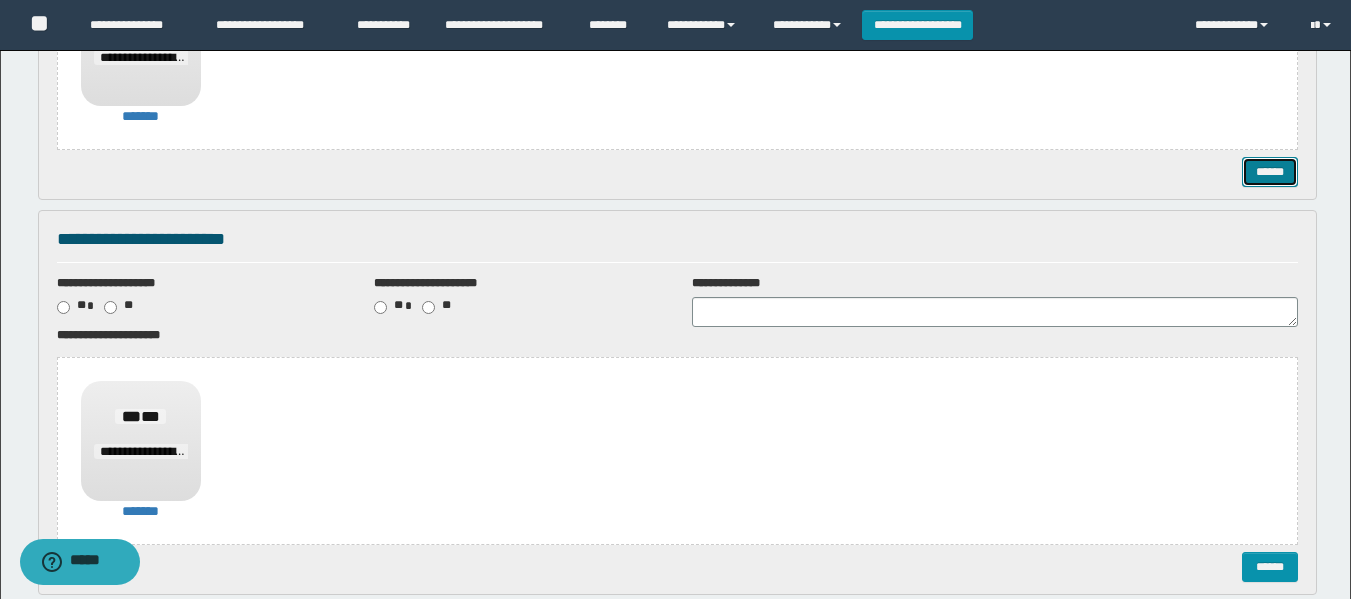 click on "******" at bounding box center [1270, 172] 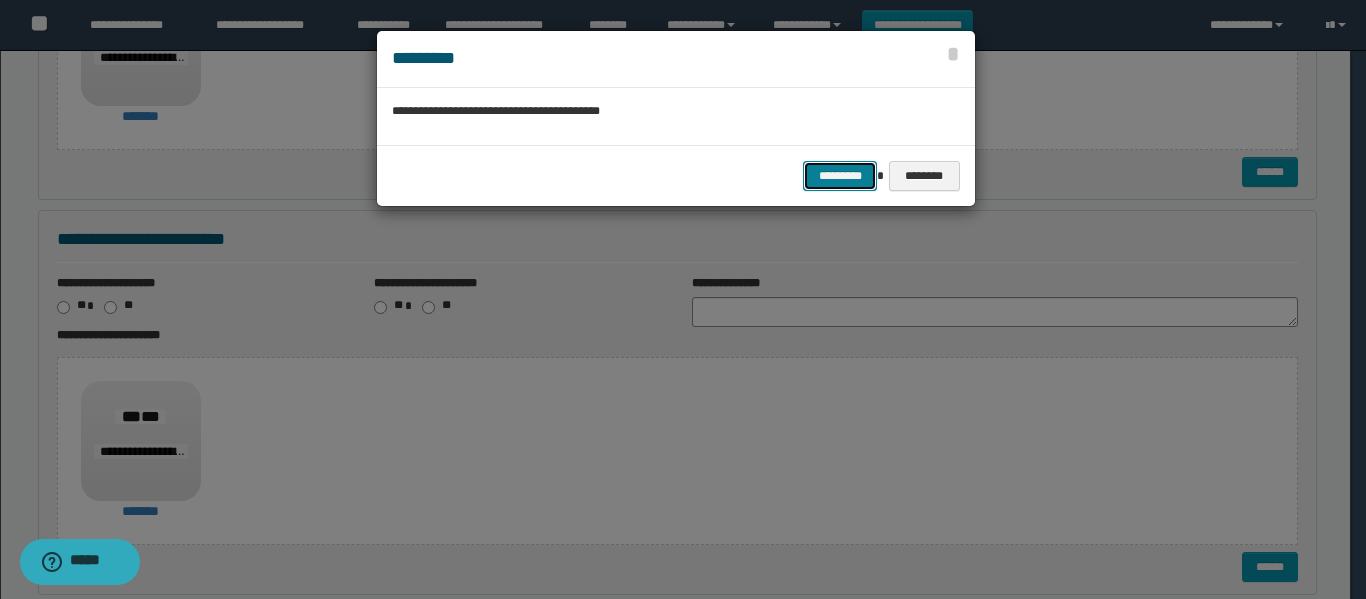 click on "*********" at bounding box center [840, 176] 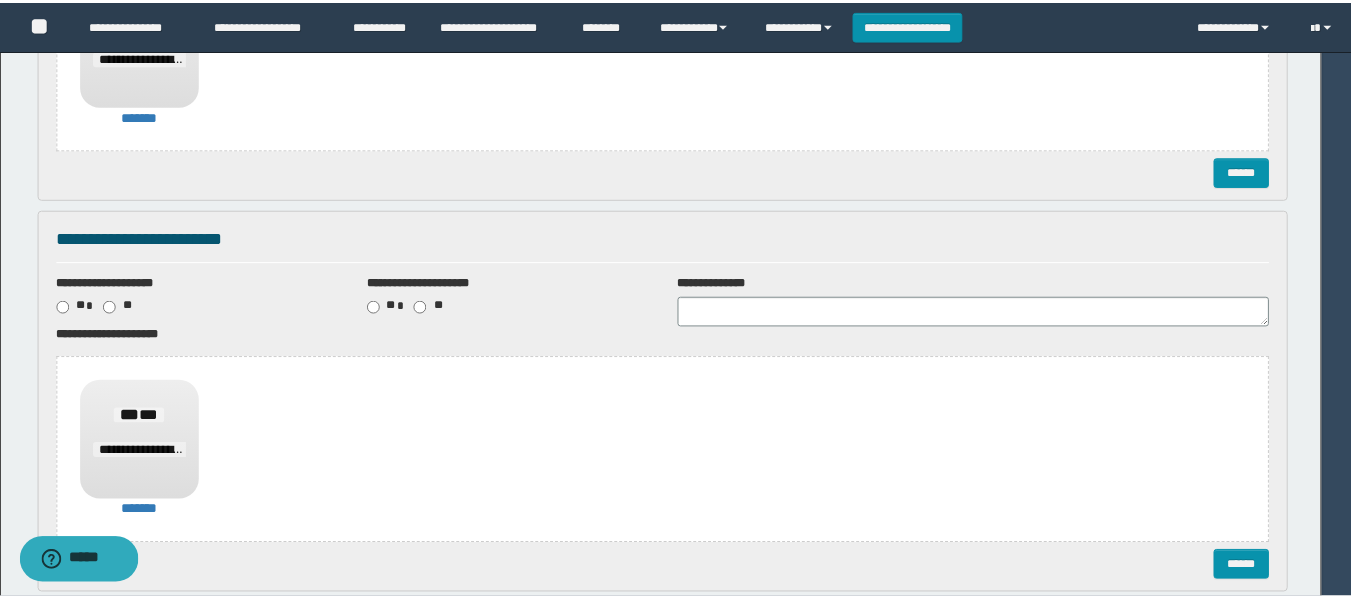 scroll, scrollTop: 0, scrollLeft: 0, axis: both 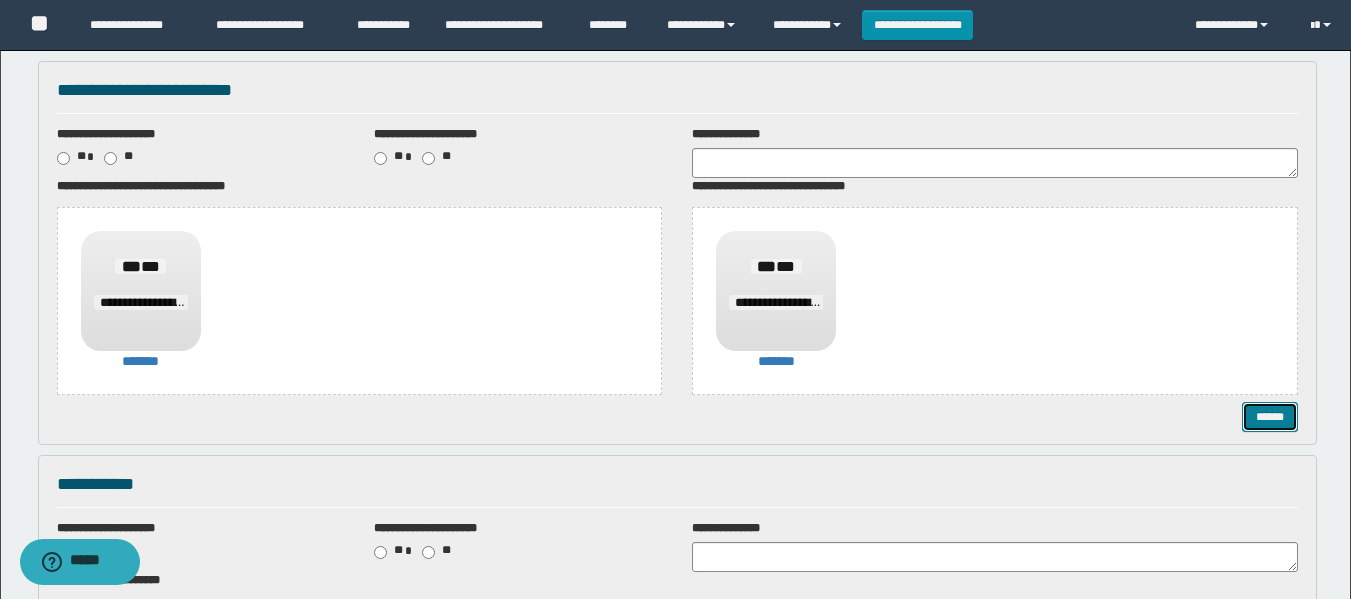 click on "******" at bounding box center (1270, 417) 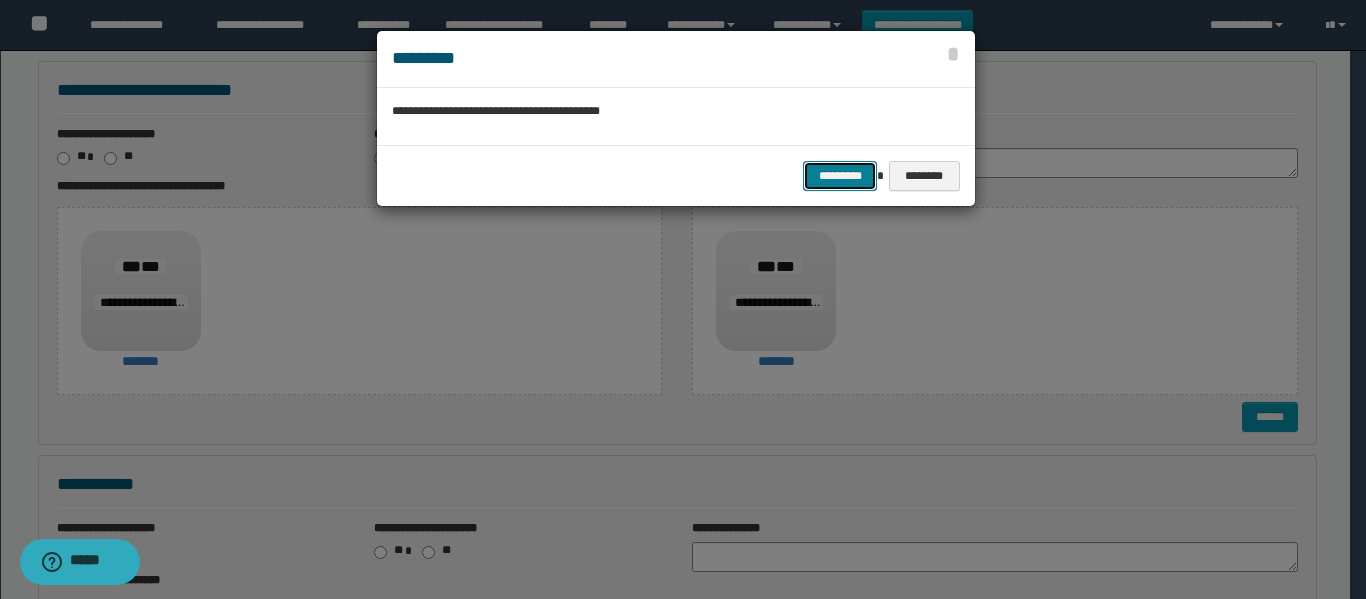 click on "*********" at bounding box center (840, 176) 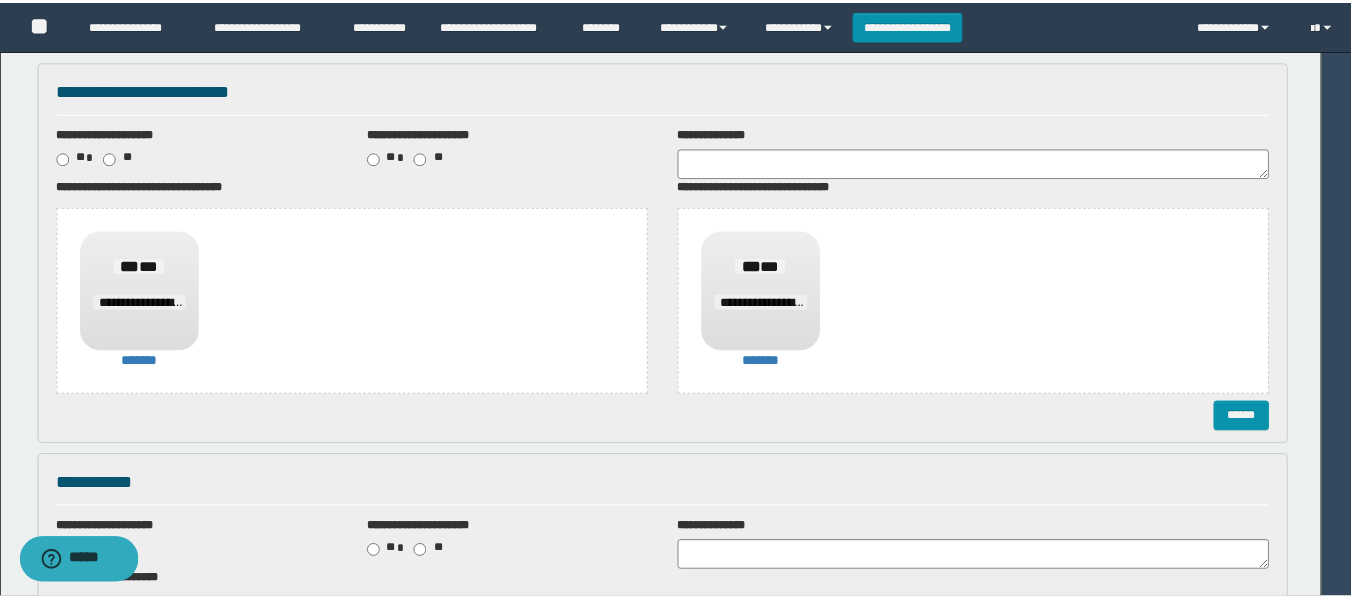 scroll, scrollTop: 0, scrollLeft: 0, axis: both 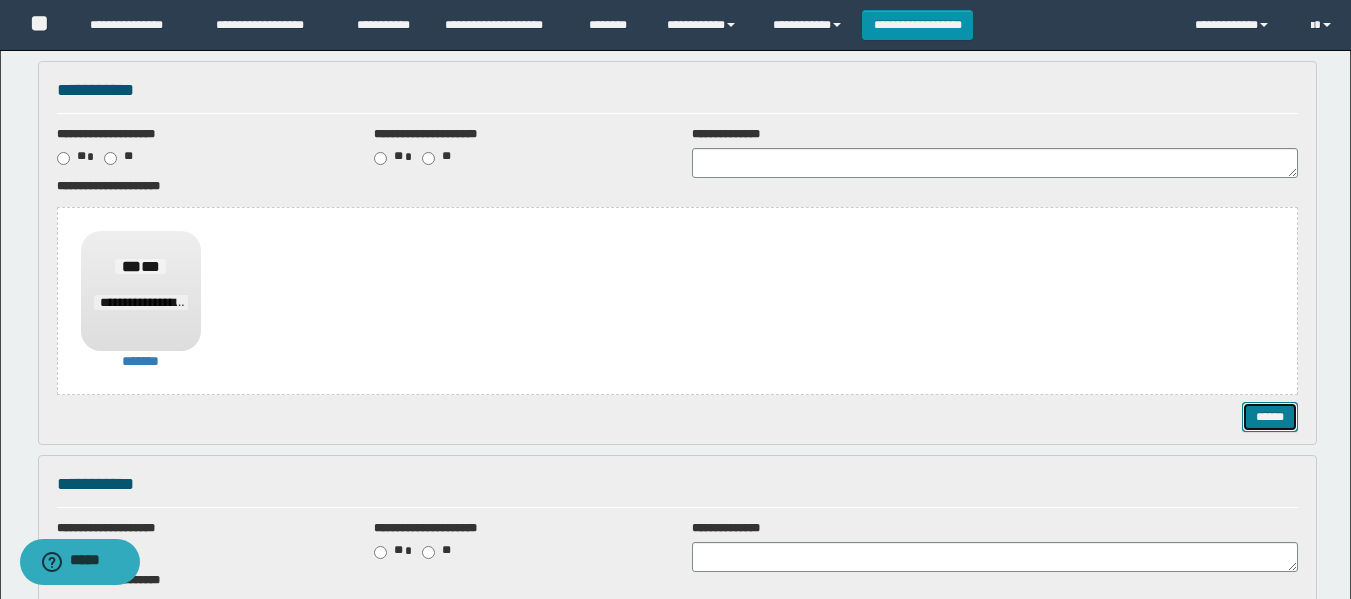 click on "******" at bounding box center [1270, 417] 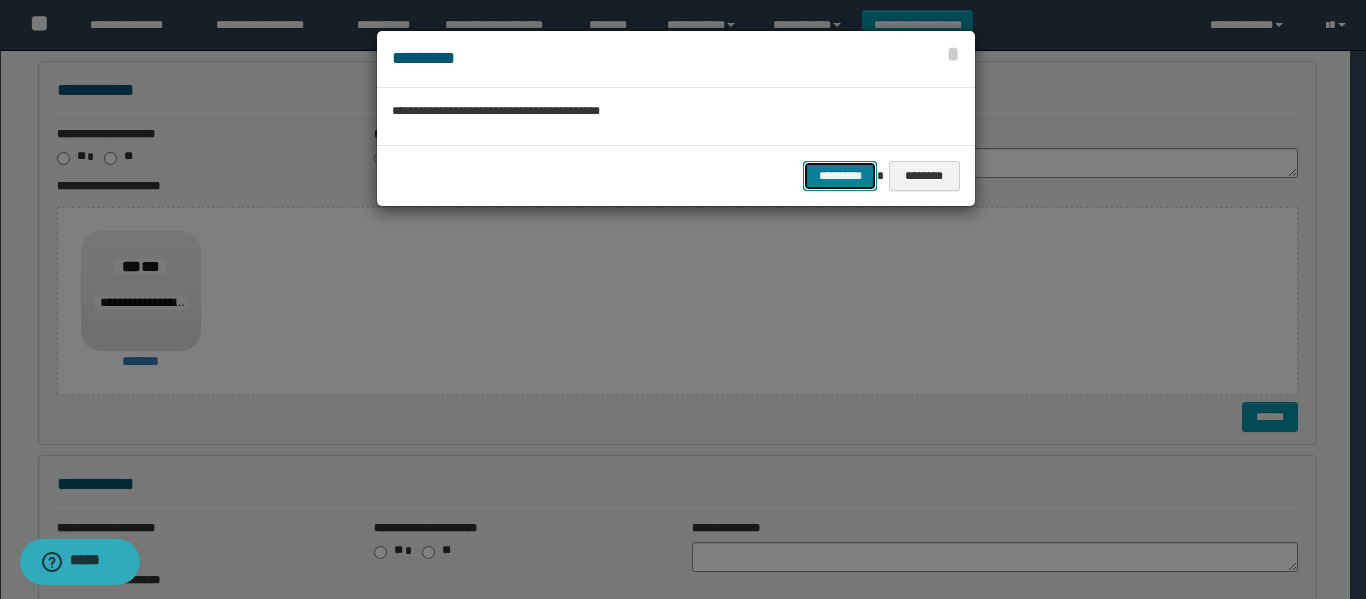 click on "*********" at bounding box center (840, 176) 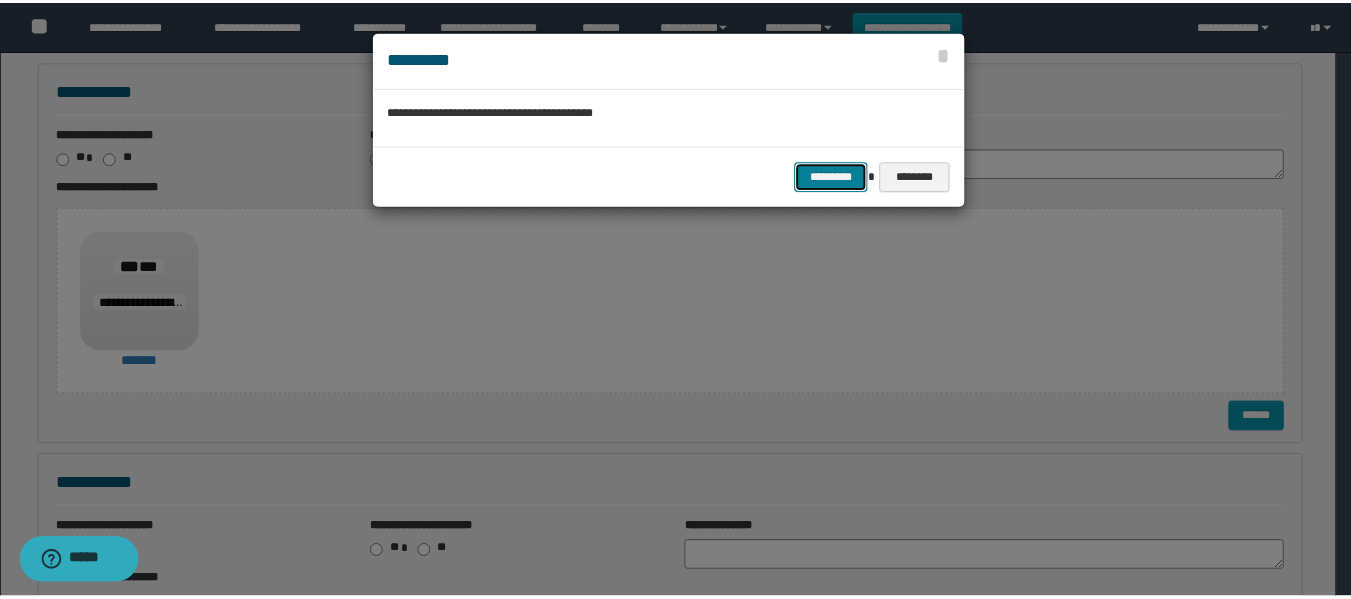 scroll, scrollTop: 0, scrollLeft: 0, axis: both 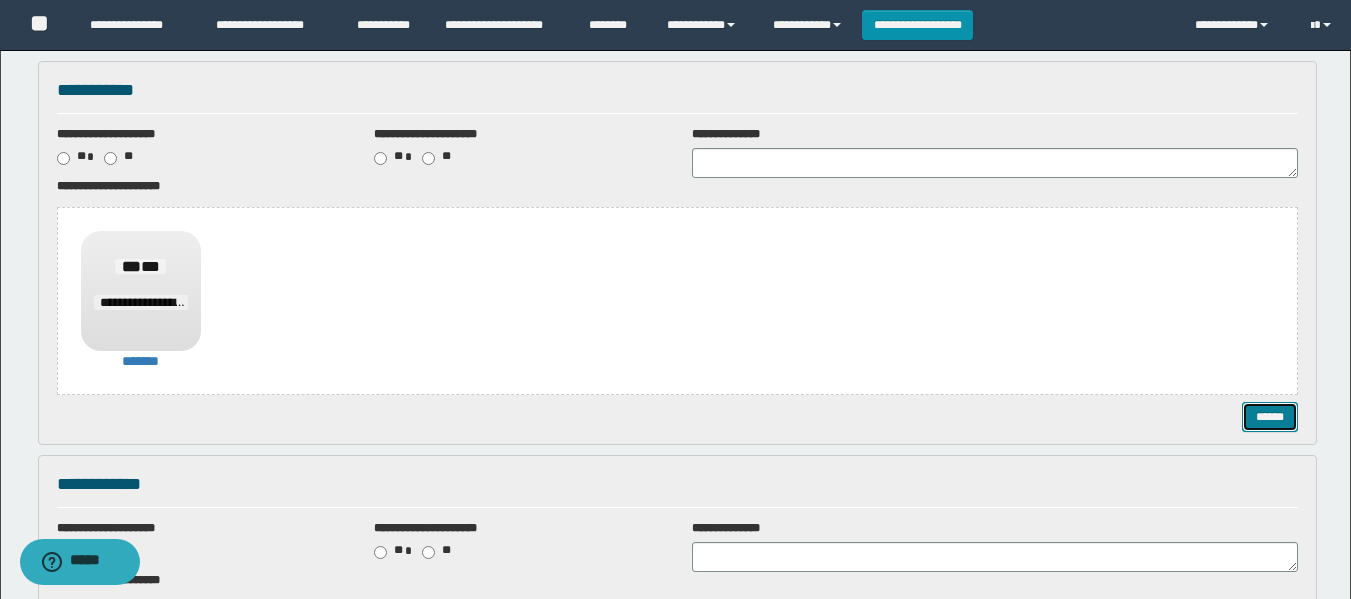 click on "******" at bounding box center [1270, 417] 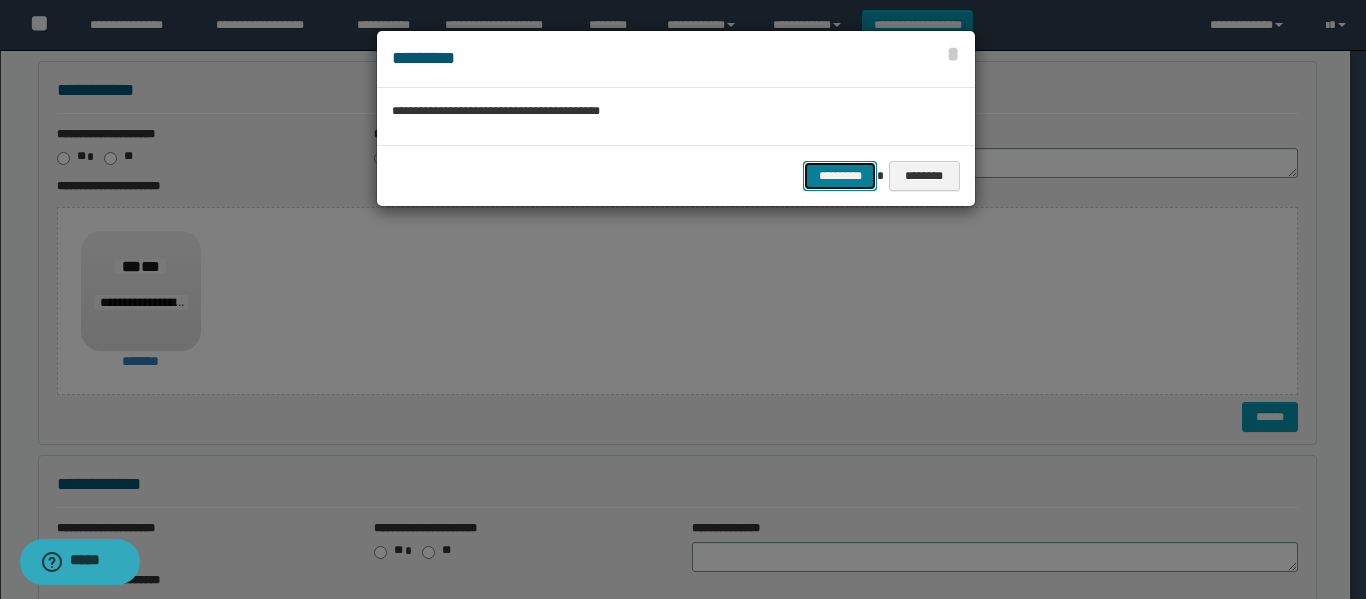 click on "*********" at bounding box center [840, 176] 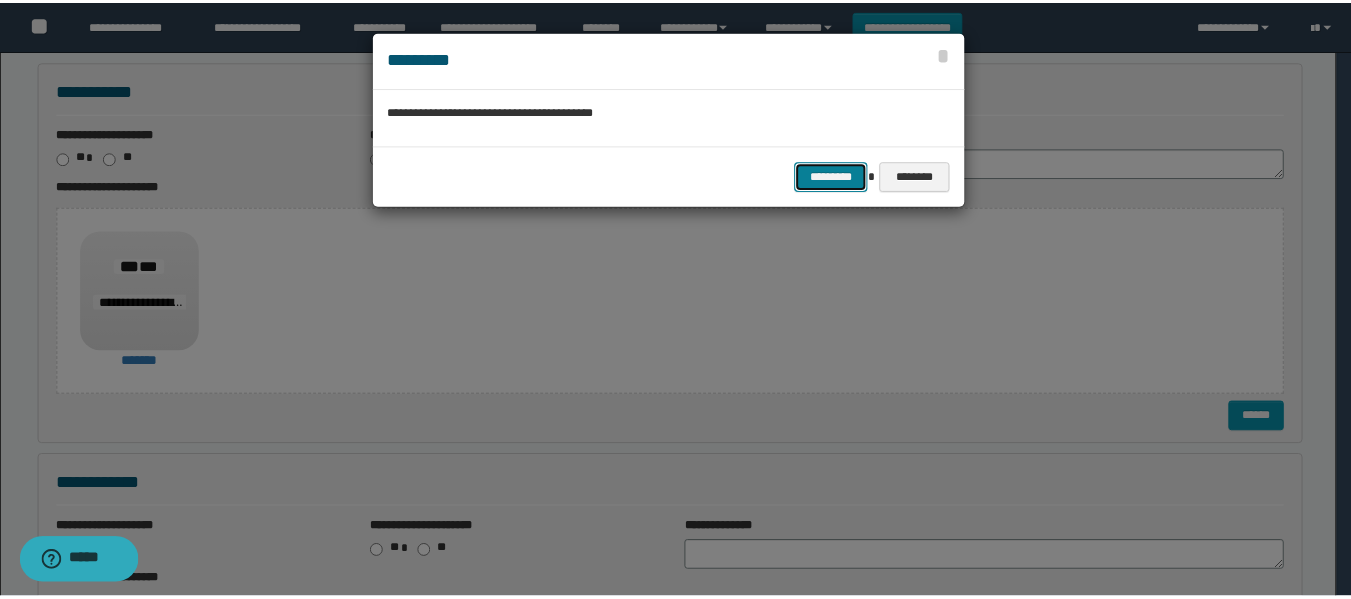 scroll, scrollTop: 0, scrollLeft: 0, axis: both 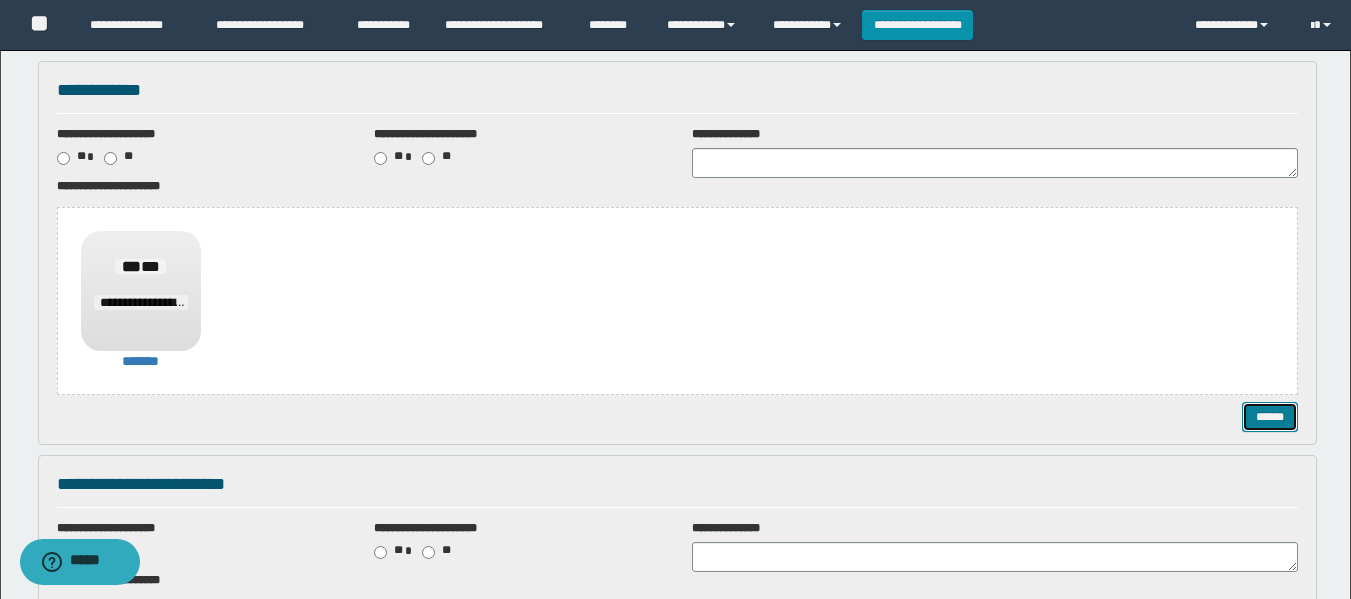 click on "******" at bounding box center [1270, 417] 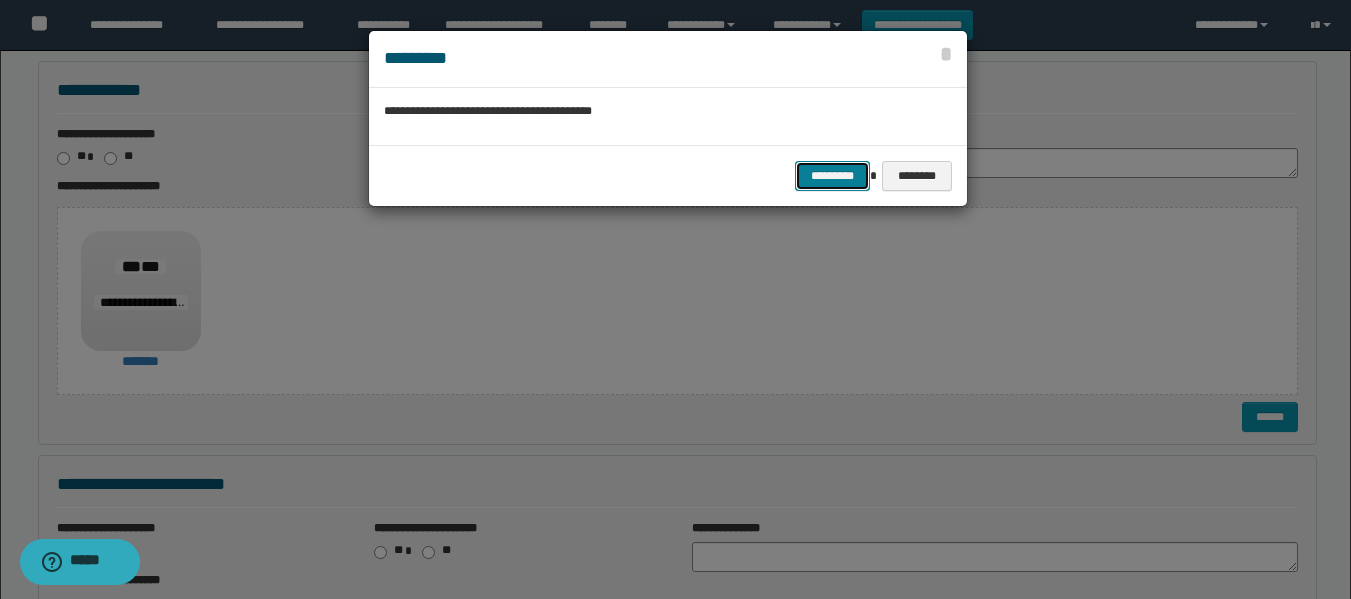 click on "*********" at bounding box center [832, 176] 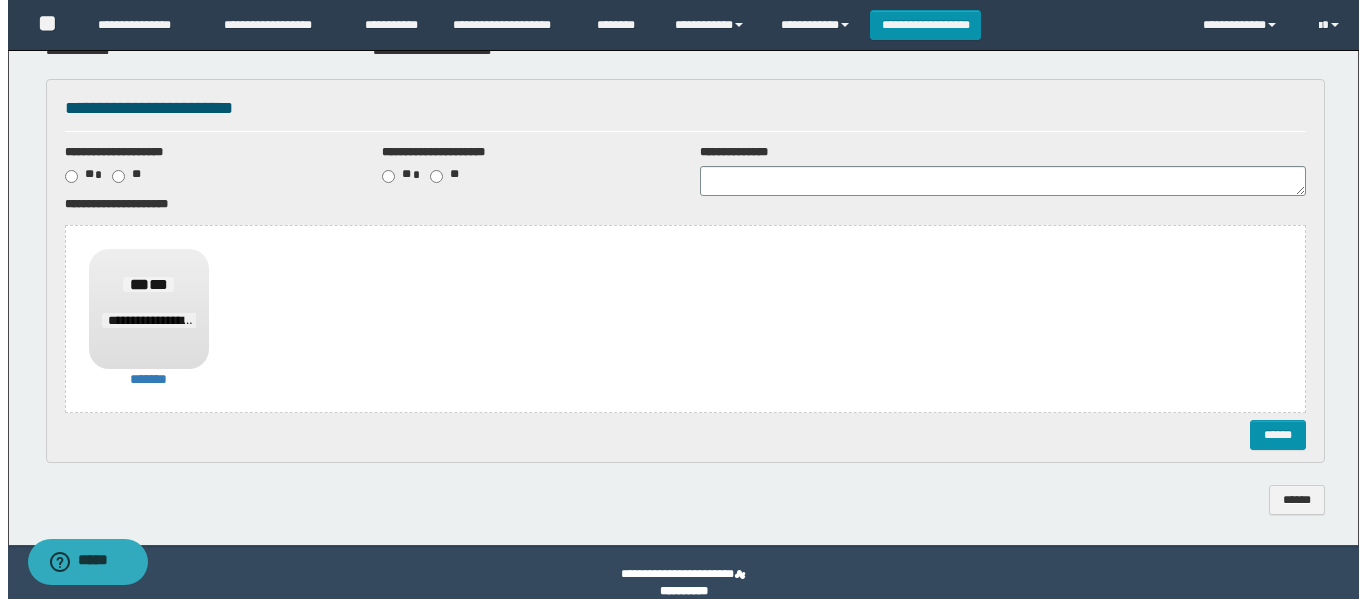 scroll, scrollTop: 200, scrollLeft: 0, axis: vertical 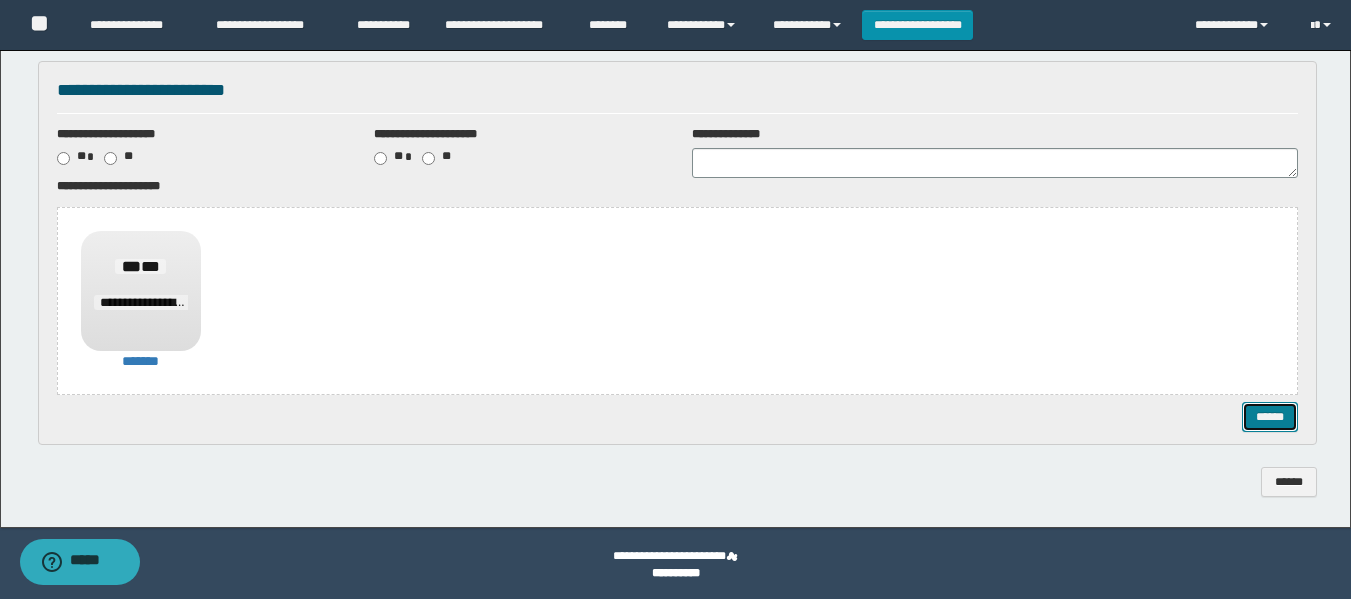 click on "******" at bounding box center [1270, 417] 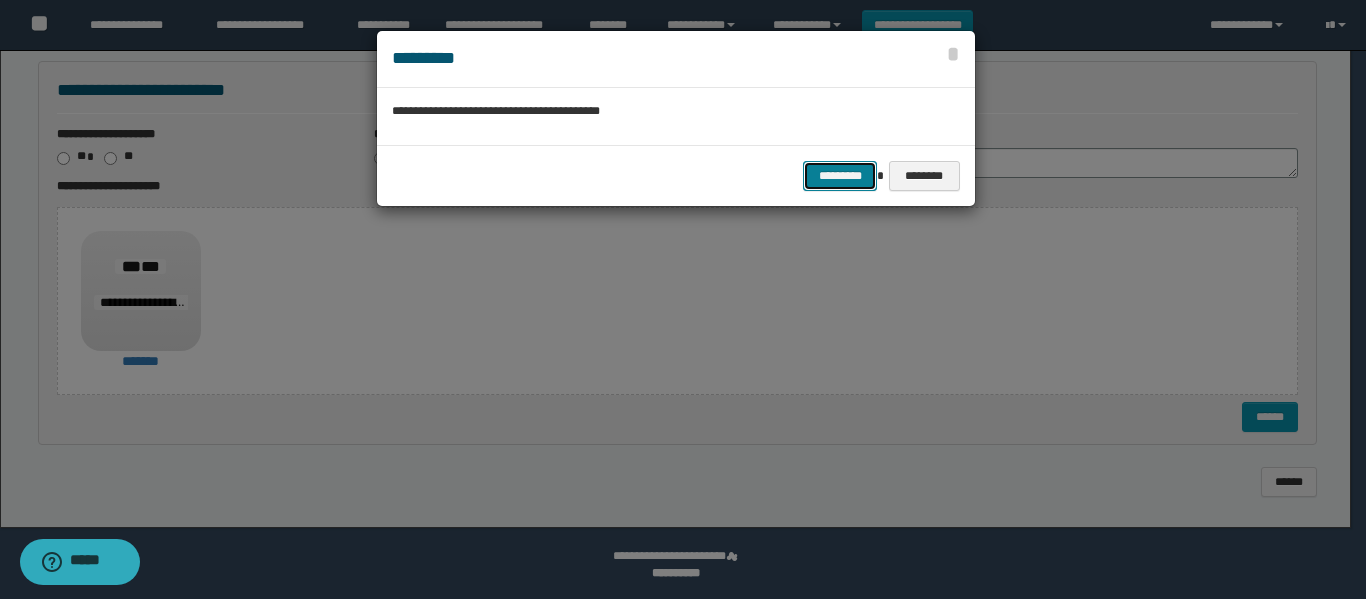 click on "*********" at bounding box center (840, 176) 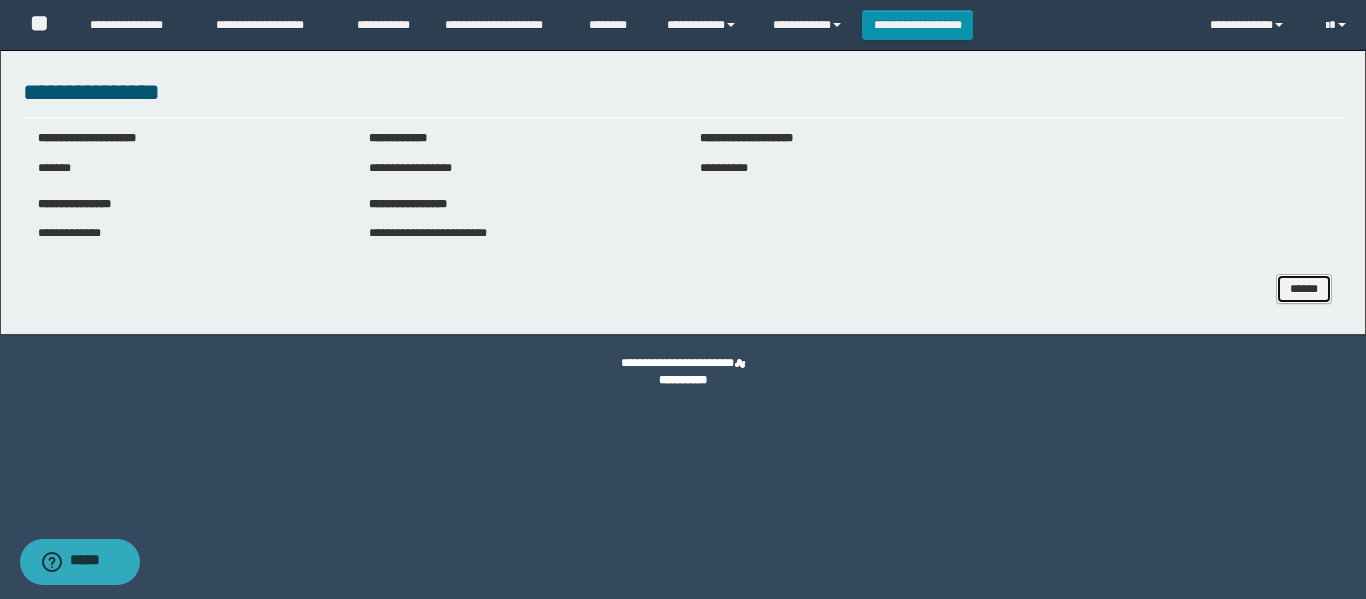 click on "******" at bounding box center (1304, 289) 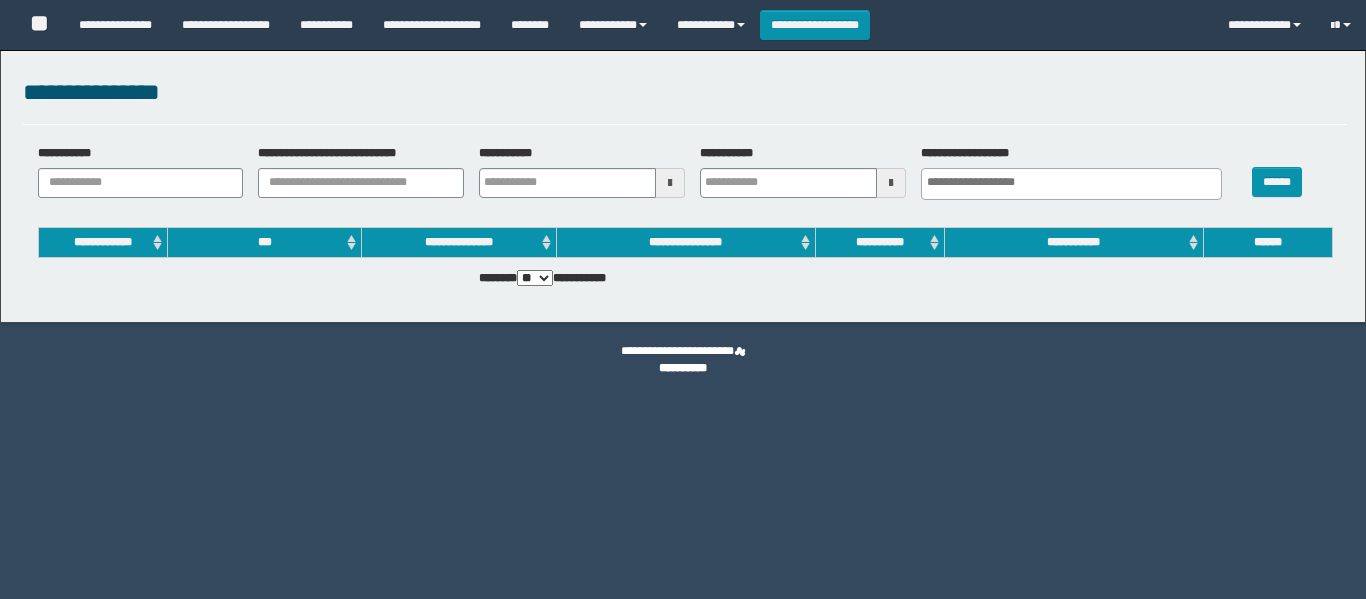 select 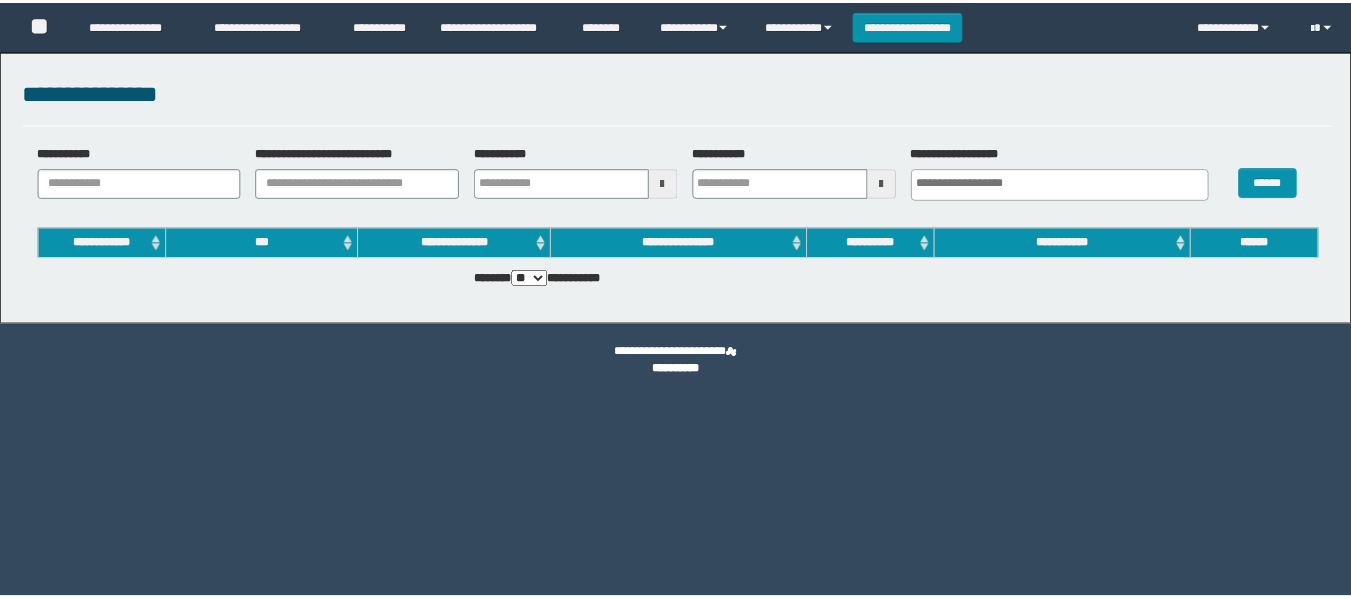 scroll, scrollTop: 0, scrollLeft: 0, axis: both 